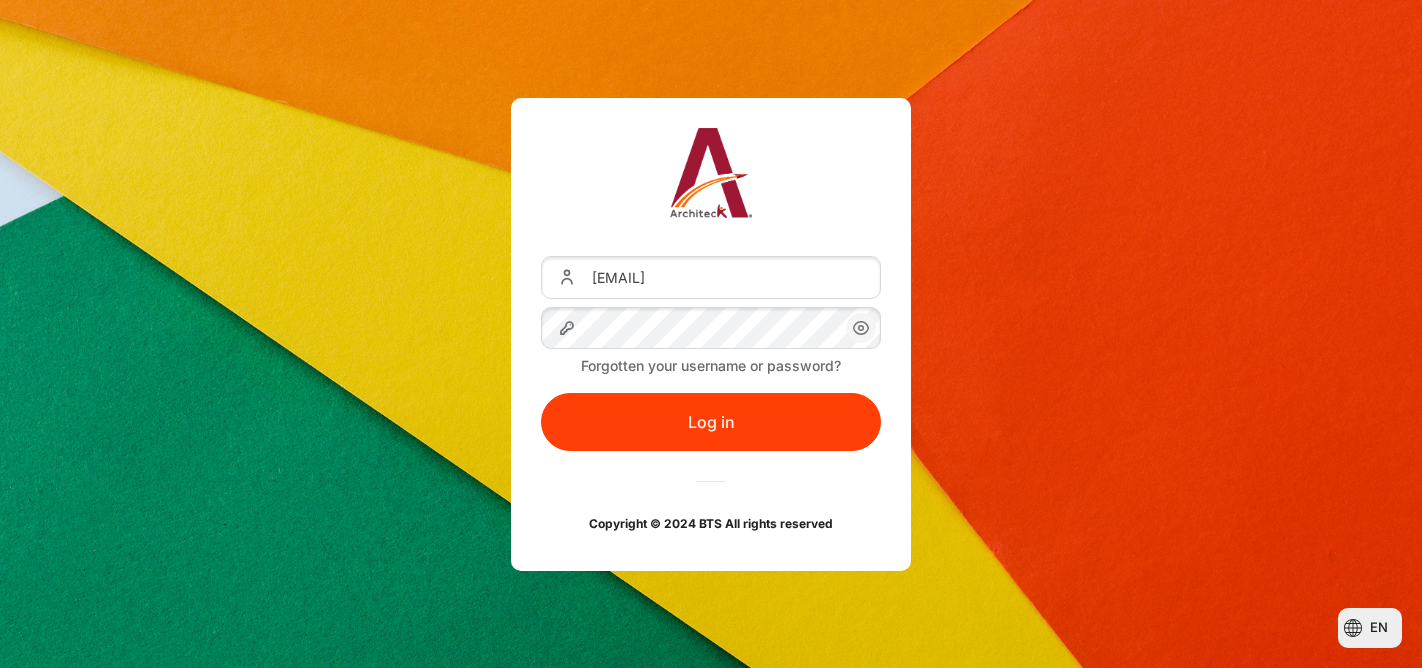 scroll, scrollTop: 0, scrollLeft: 0, axis: both 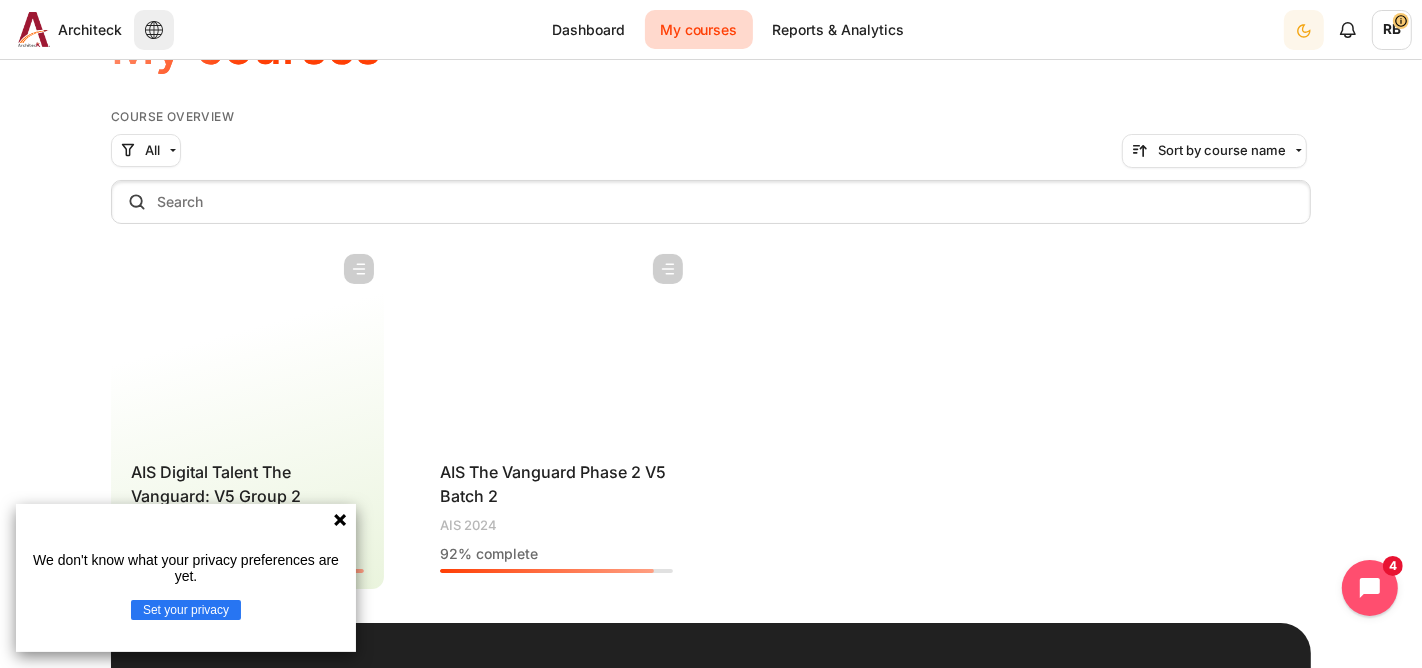click 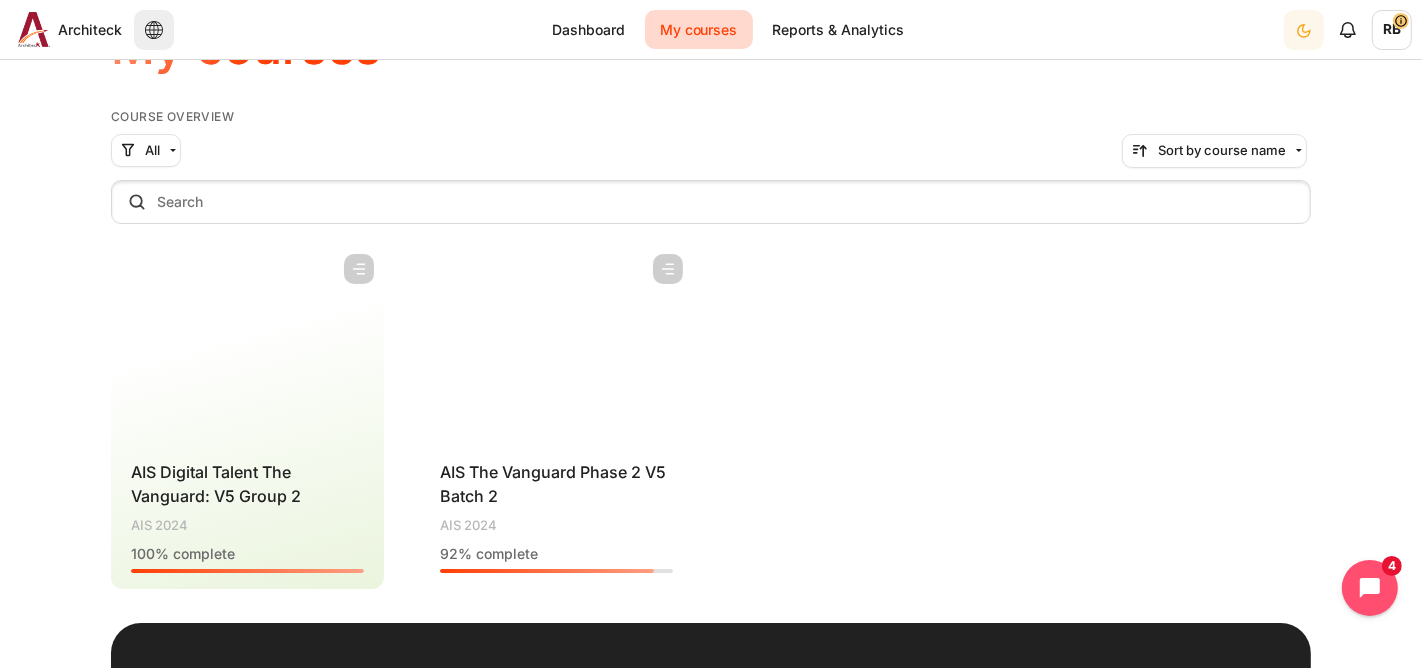 click on "Course name
AIS The Vanguard Phase 2 V5 Batch 2" at bounding box center (556, 484) 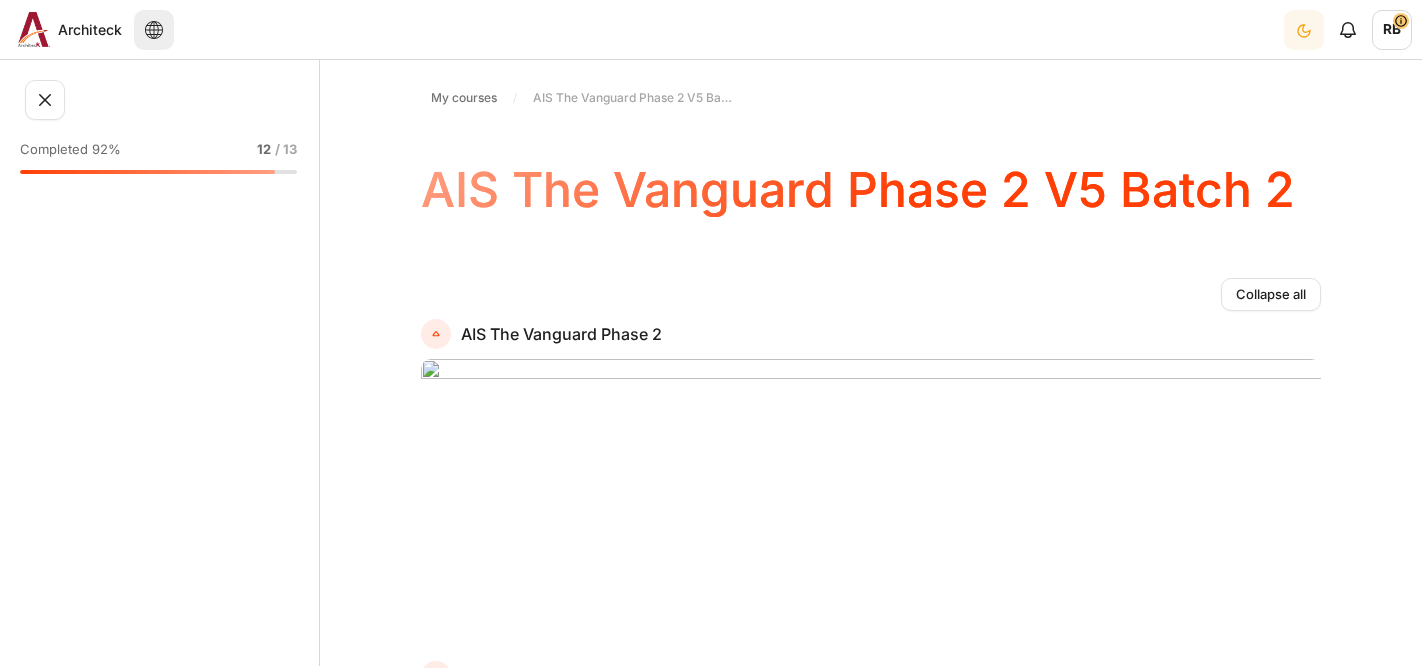 scroll, scrollTop: 0, scrollLeft: 0, axis: both 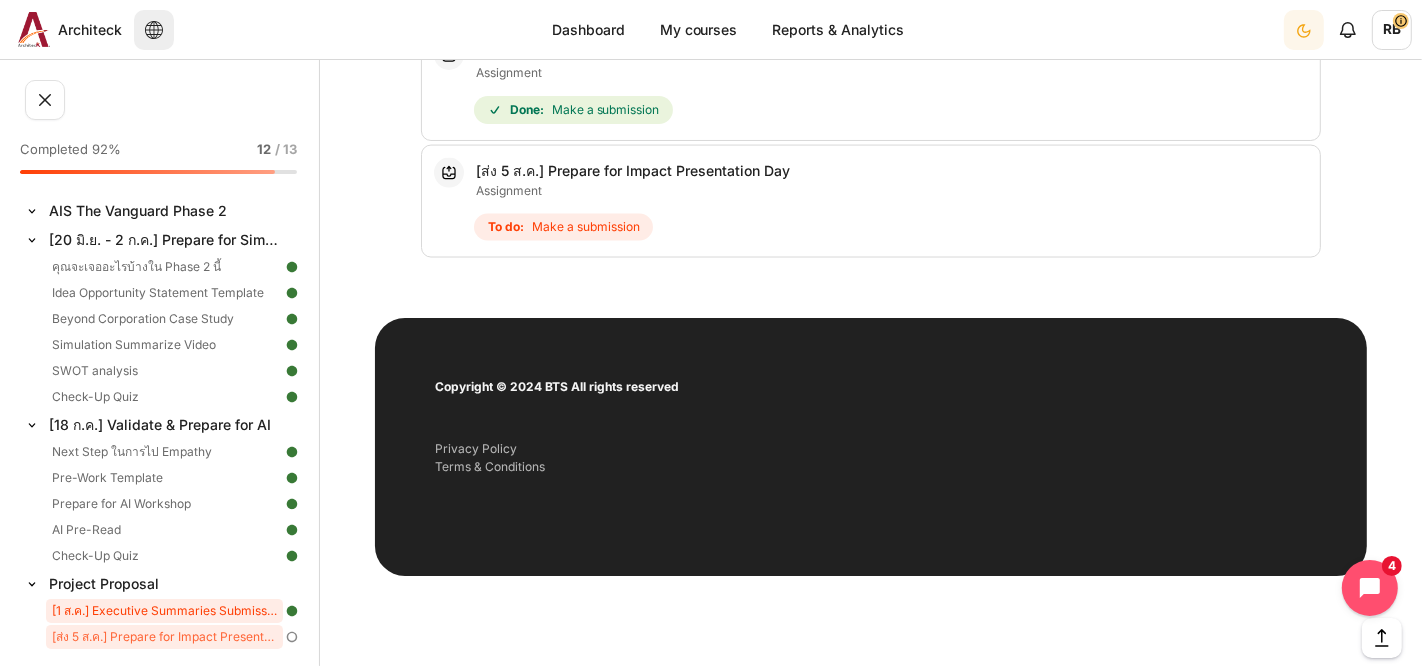 click on "[1 ส.ค.] Executive Summaries Submission" at bounding box center (164, 611) 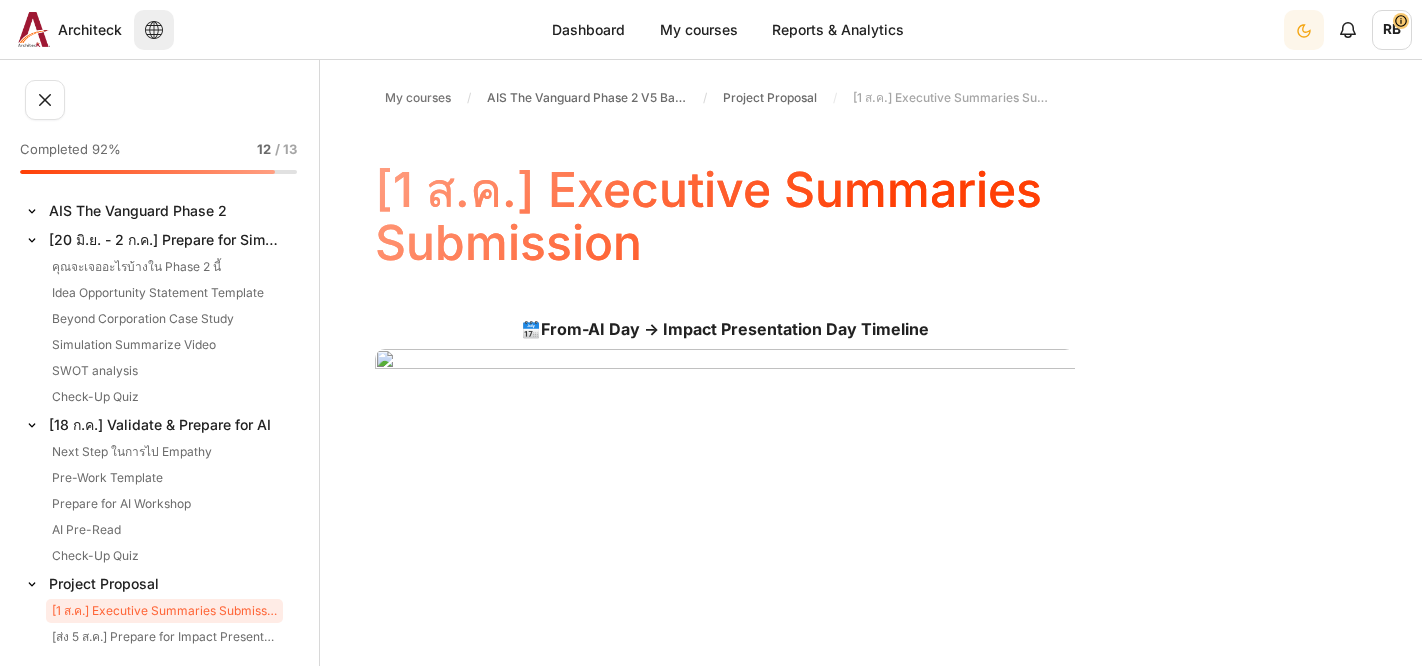 scroll, scrollTop: 0, scrollLeft: 0, axis: both 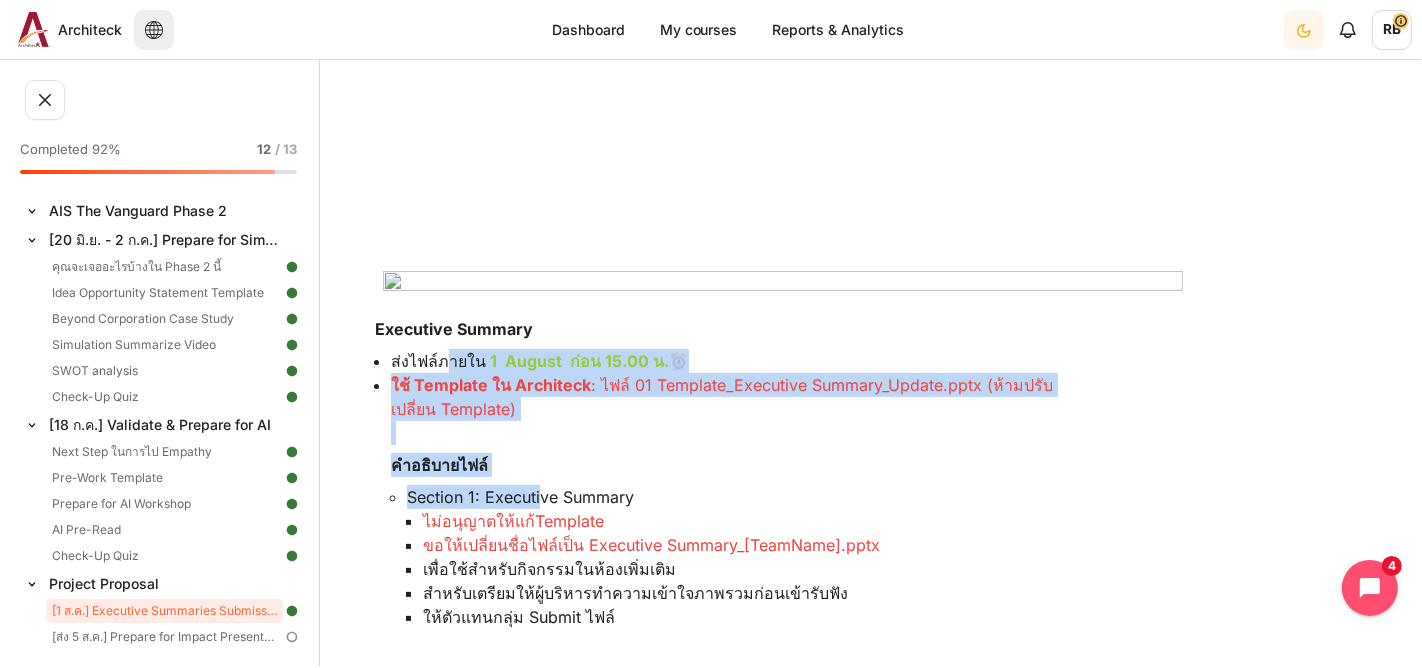 drag, startPoint x: 444, startPoint y: 352, endPoint x: 545, endPoint y: 512, distance: 189.21152 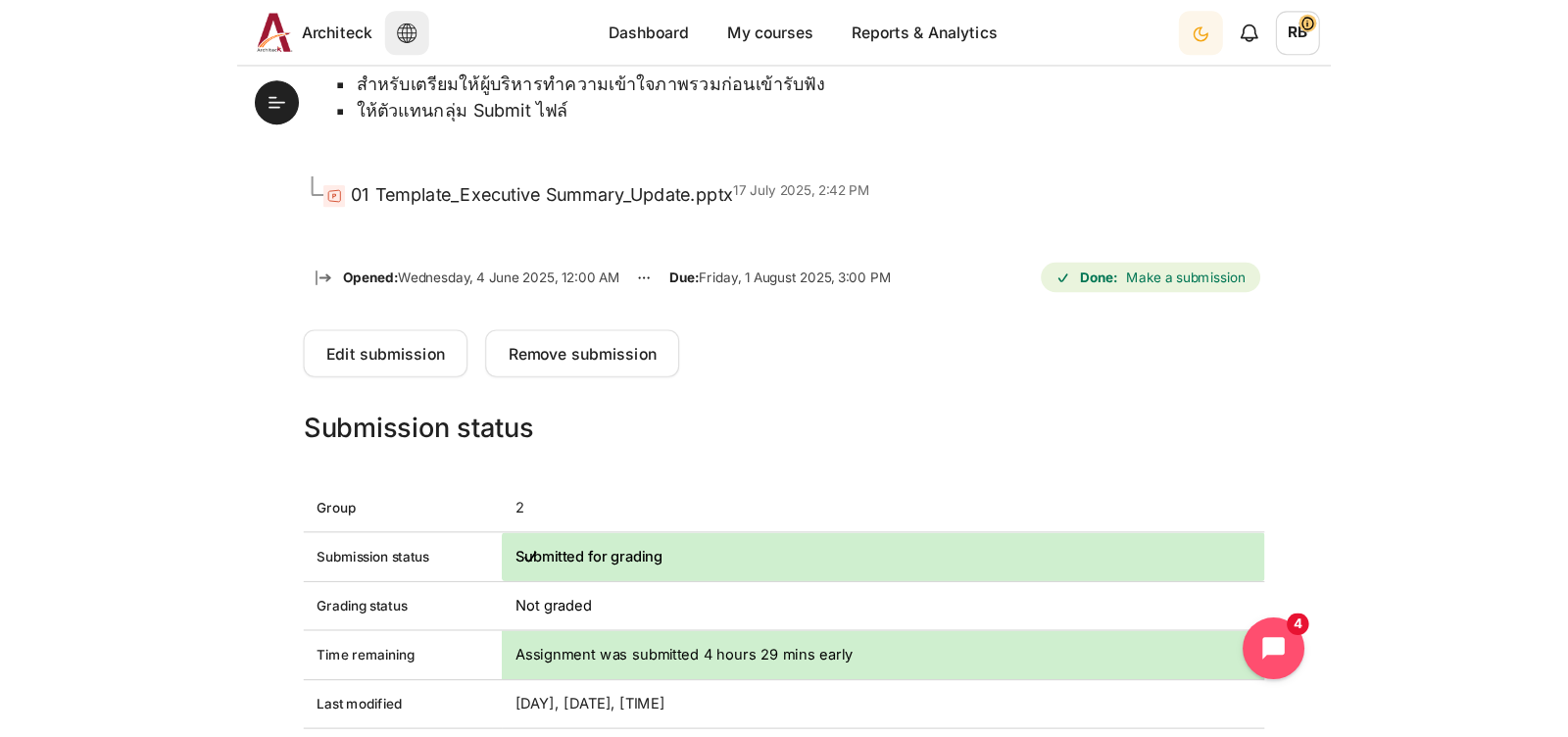 scroll, scrollTop: 894, scrollLeft: 0, axis: vertical 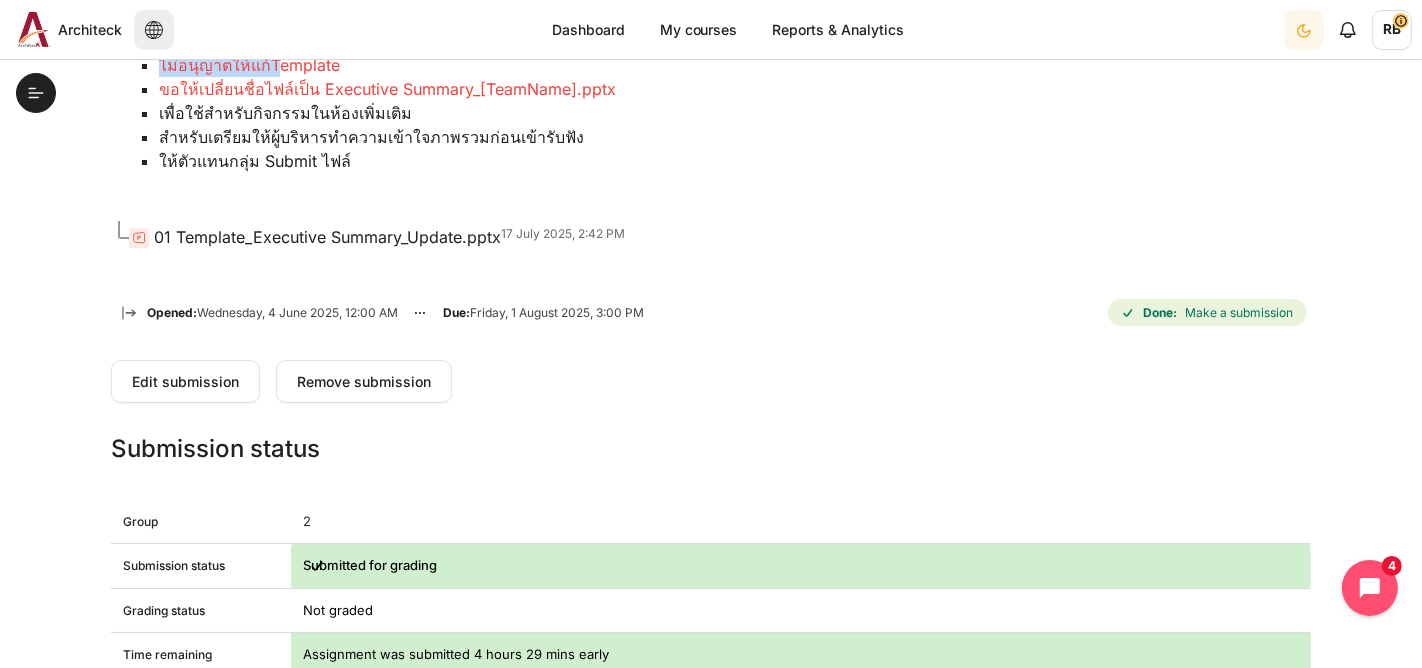 type 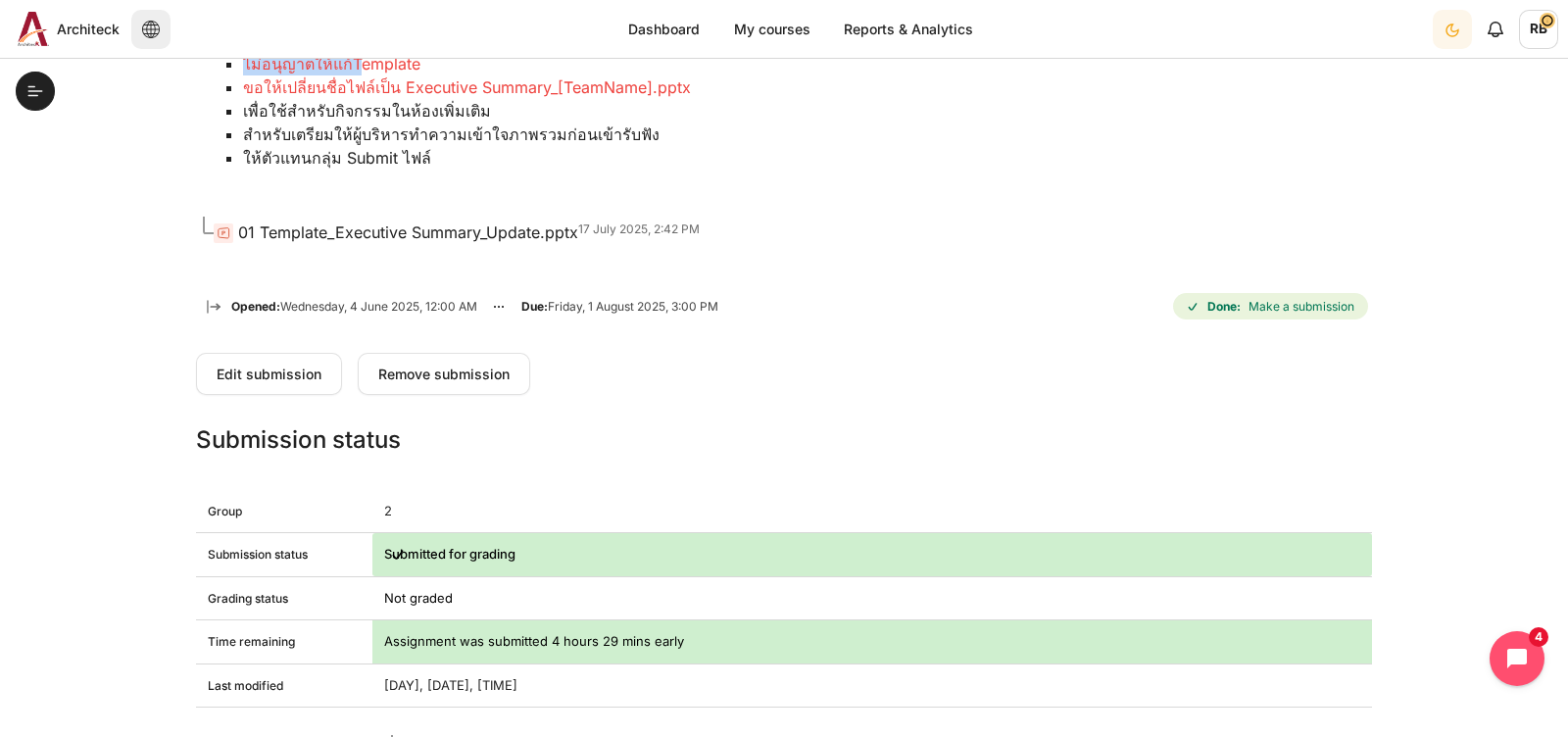 scroll, scrollTop: 894, scrollLeft: 0, axis: vertical 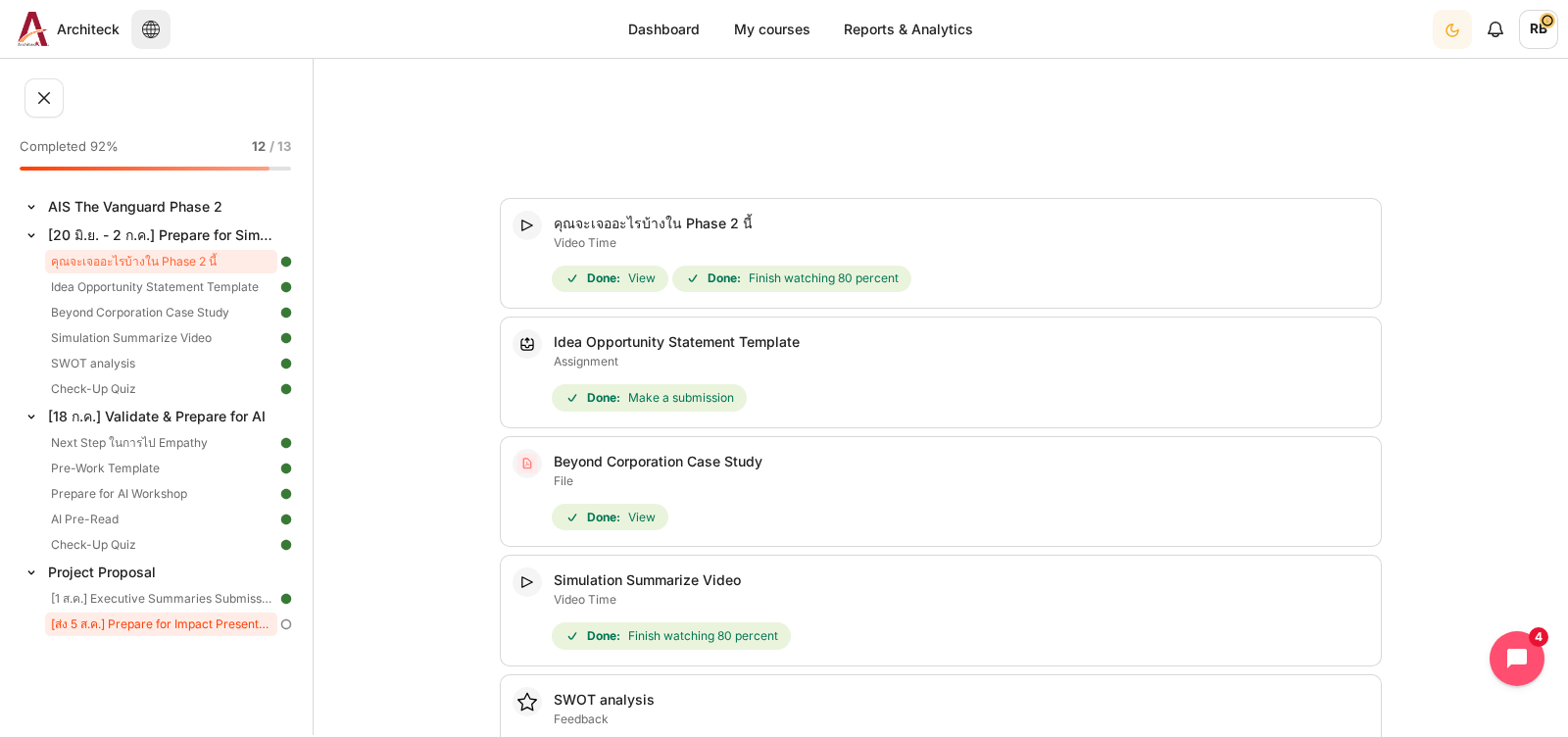 click on "[ส่ง 5 ส.ค.] Prepare for Impact Presentation Day" at bounding box center (161, 624) 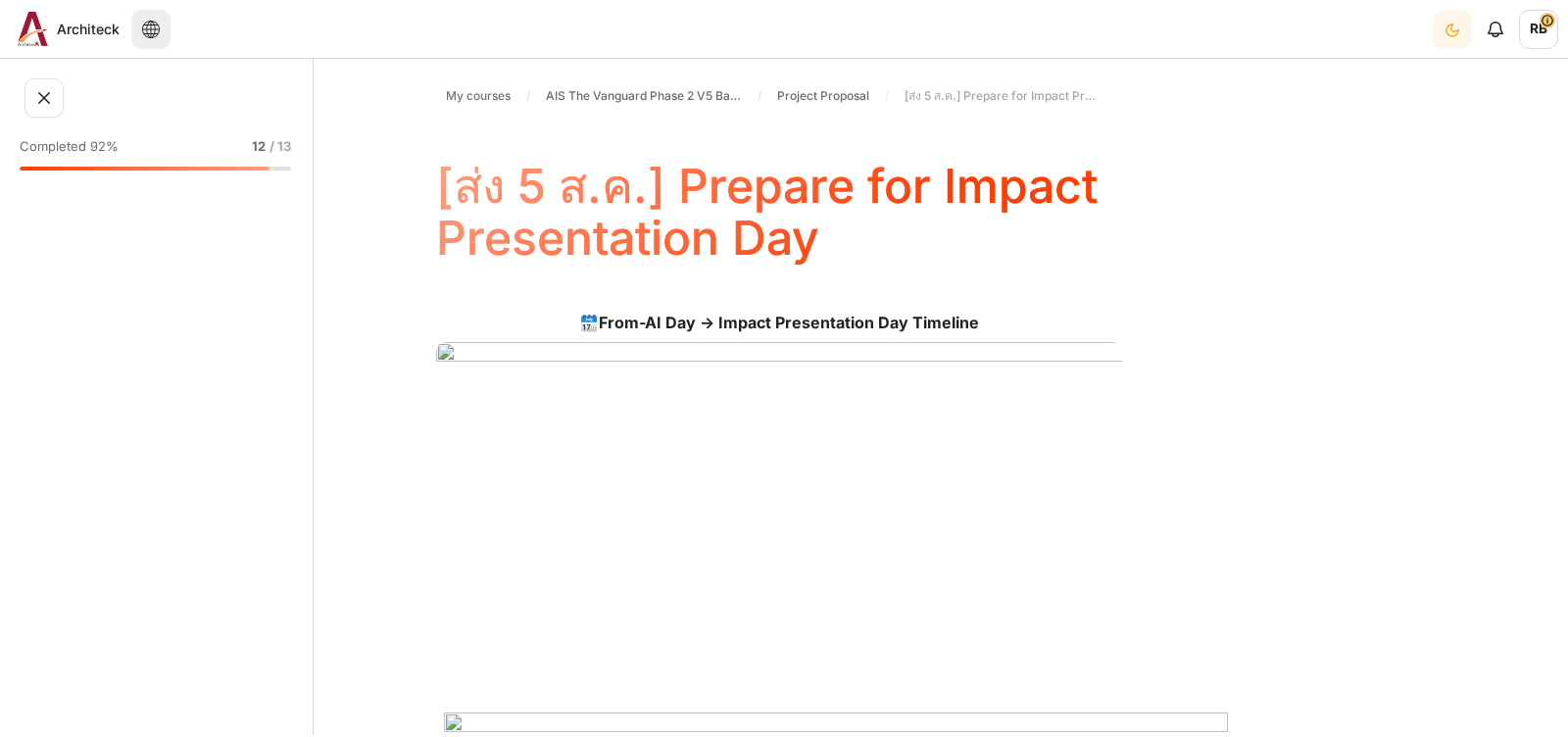 scroll, scrollTop: 0, scrollLeft: 0, axis: both 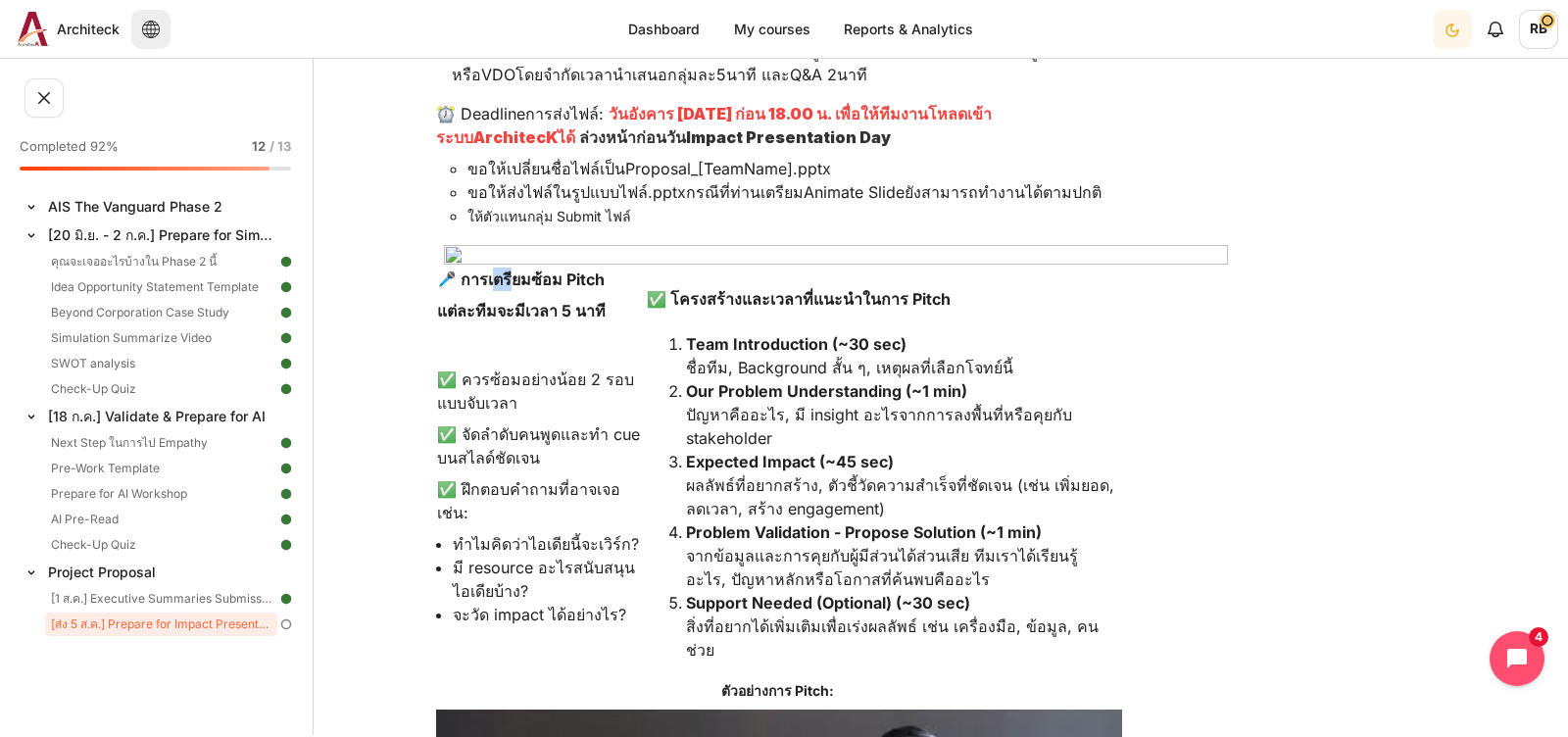 drag, startPoint x: 493, startPoint y: 278, endPoint x: 517, endPoint y: 278, distance: 24 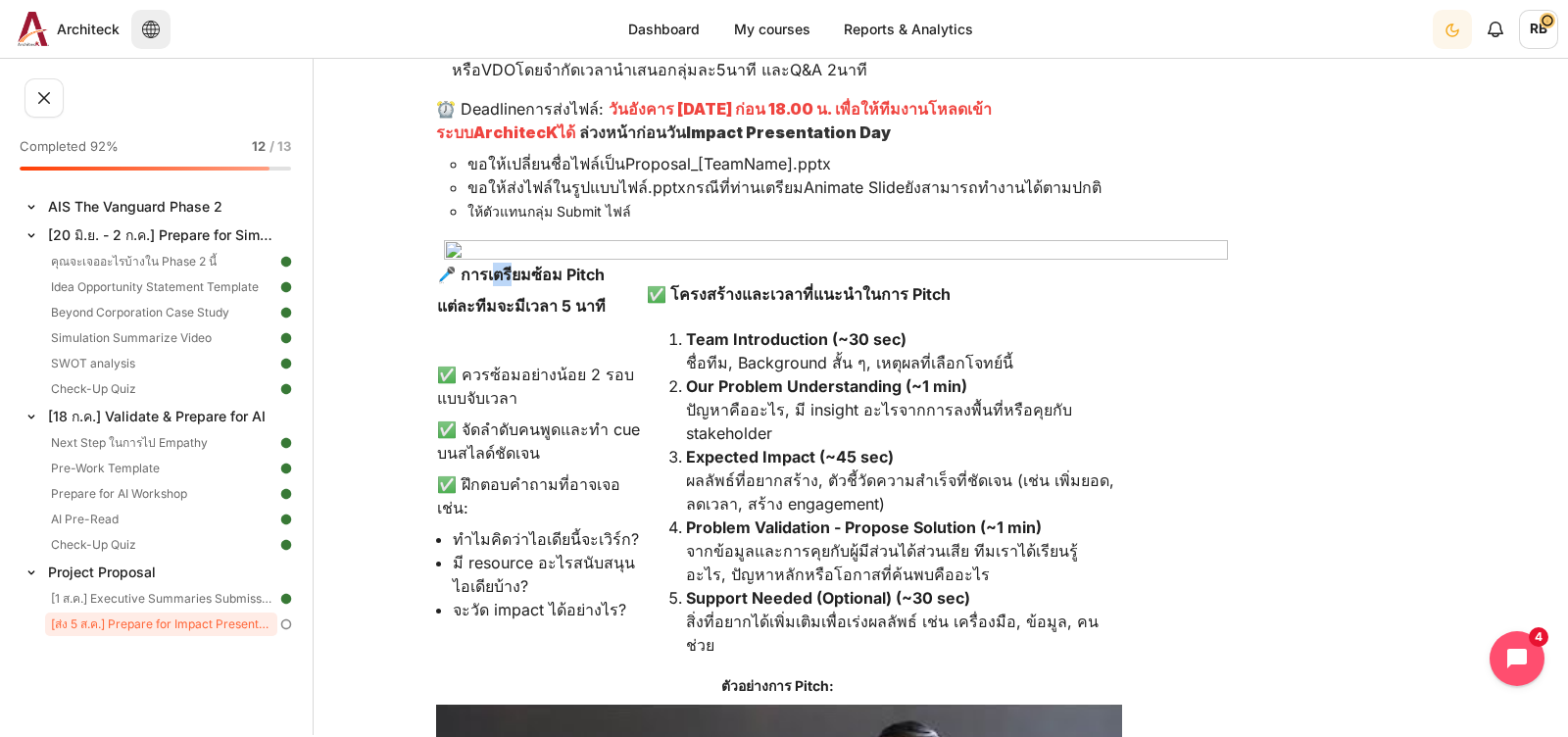 scroll, scrollTop: 1016, scrollLeft: 0, axis: vertical 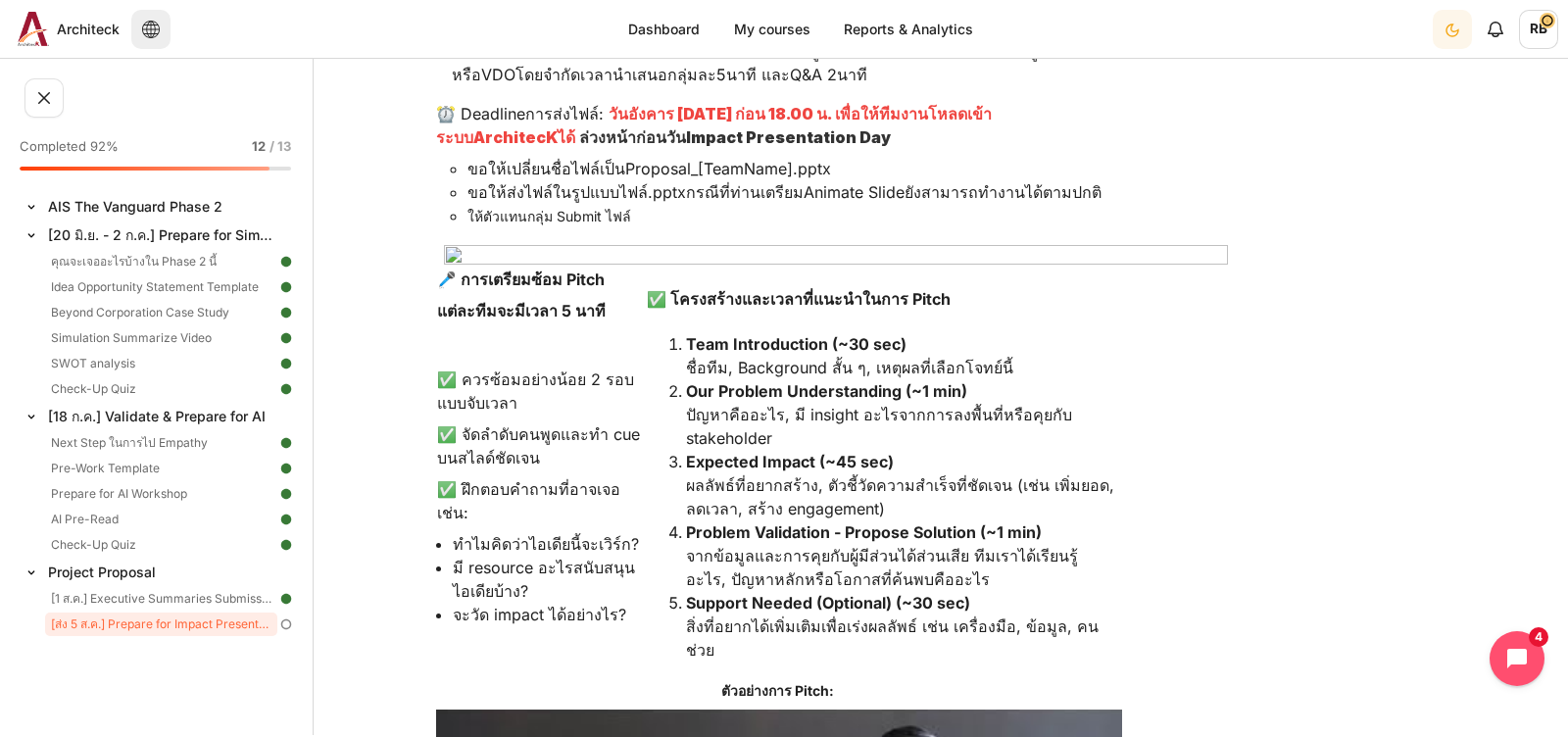 click on "🗓️  From-AI Day → Impact Presentation Day Timeline
รายละเอียดการทำ Proposal
คำอธิบายไฟล์ Section 2: Presentation Deck ( สำหรับใช้  pitch) สำหรับตัวแทนกลุ่ม ใช้  Pitch  ภายใน  5  นาที ไม่จำกัดรูปแบบการนำเสนอ ท่านสามารถปรับ  Structure, sequence  ได้ตามความต้องการของทีม ขอเพียง  Cover  เนื้อหาตาม  Guideline  เบื้องต้น วิธีการเตรียมข้อมูล
สี :
ระวังสีที่อาจจะจมไปกับหน้าจอ  Projector
เช่นเขียวอ่อน - ส่วน  Section
2: Presentation Deck  VDO  5  นาที และ" at bounding box center [941, 245] 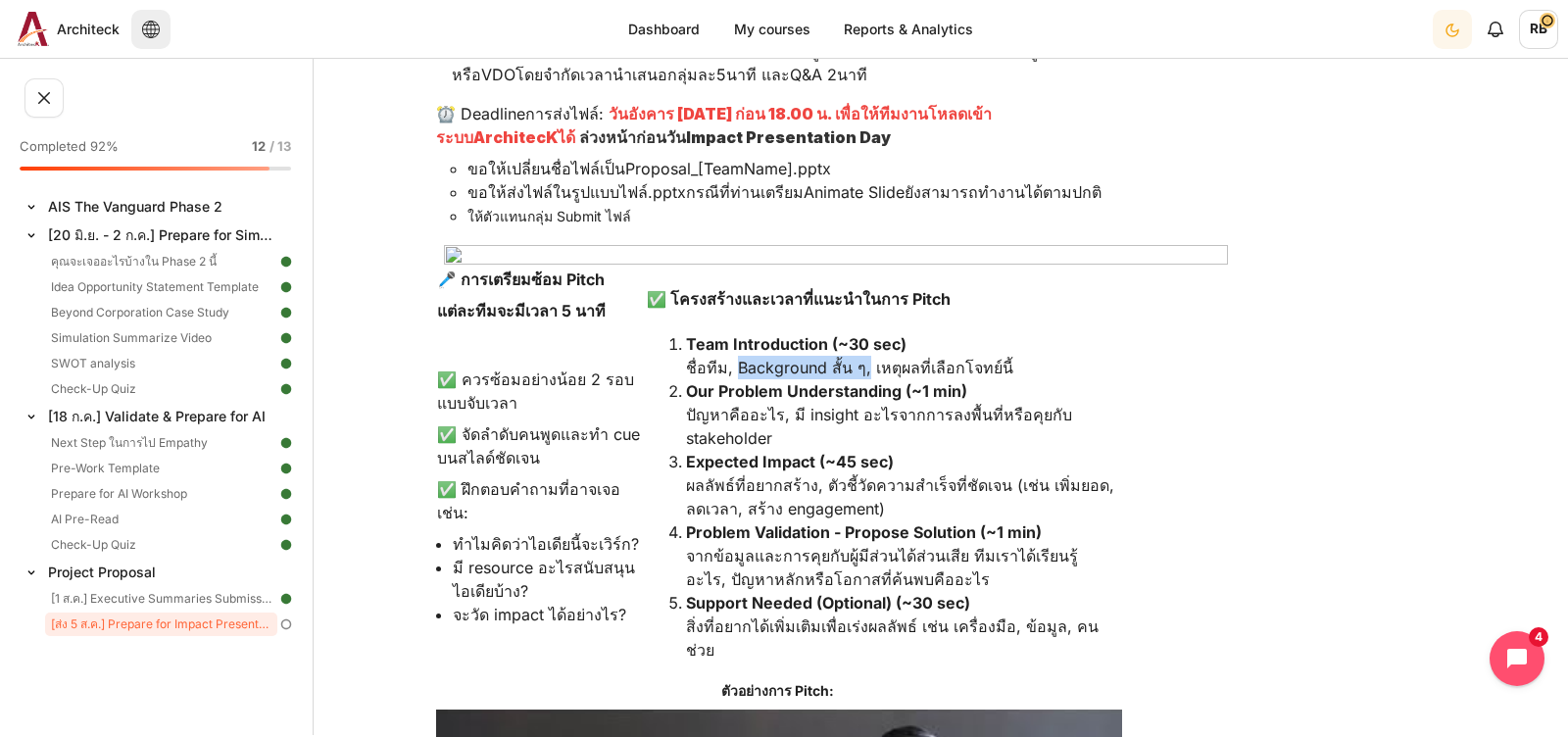 drag, startPoint x: 863, startPoint y: 360, endPoint x: 734, endPoint y: 365, distance: 129.09686 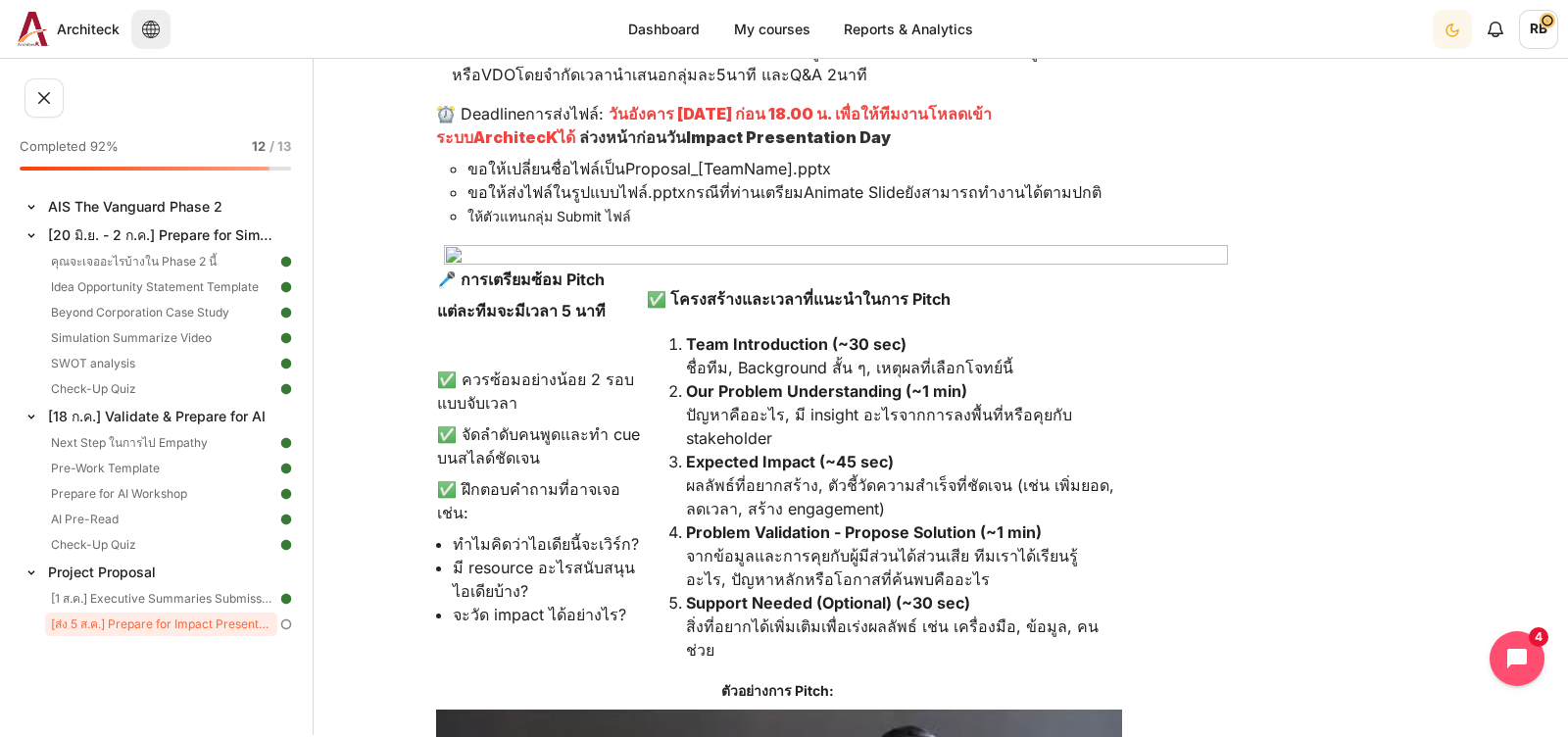 click on "Team Introduction (~30 sec)
ชื่อทีม, Background สั้น ๆ, เหตุผลที่เลือกโจทย์นี้" at bounding box center (904, 356) 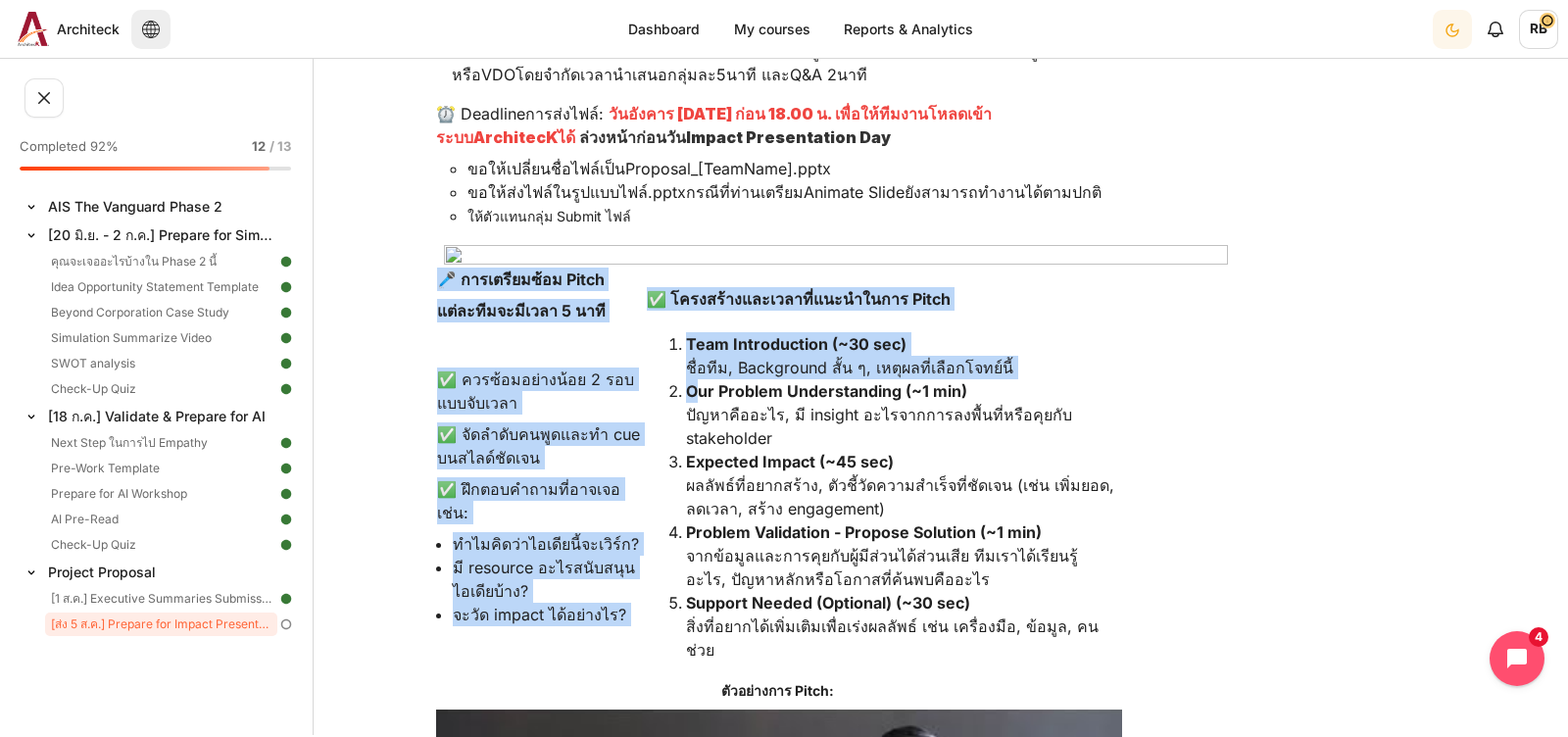 drag, startPoint x: 706, startPoint y: 399, endPoint x: 1210, endPoint y: 445, distance: 506.0949 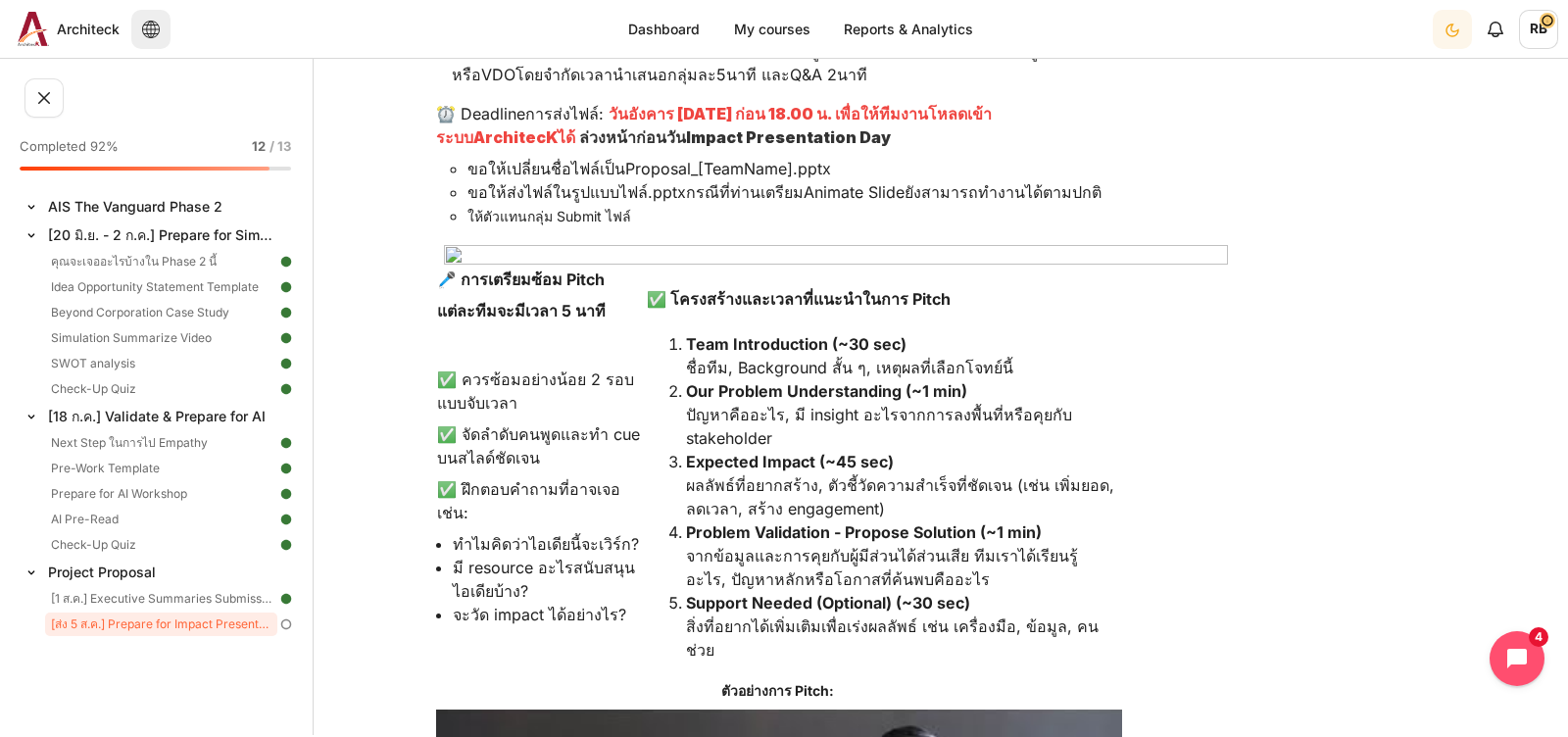 click on "Team Introduction (~30 sec)
ชื่อทีม, Background สั้น ๆ, เหตุผลที่เลือกโจทย์นี้" at bounding box center (904, 356) 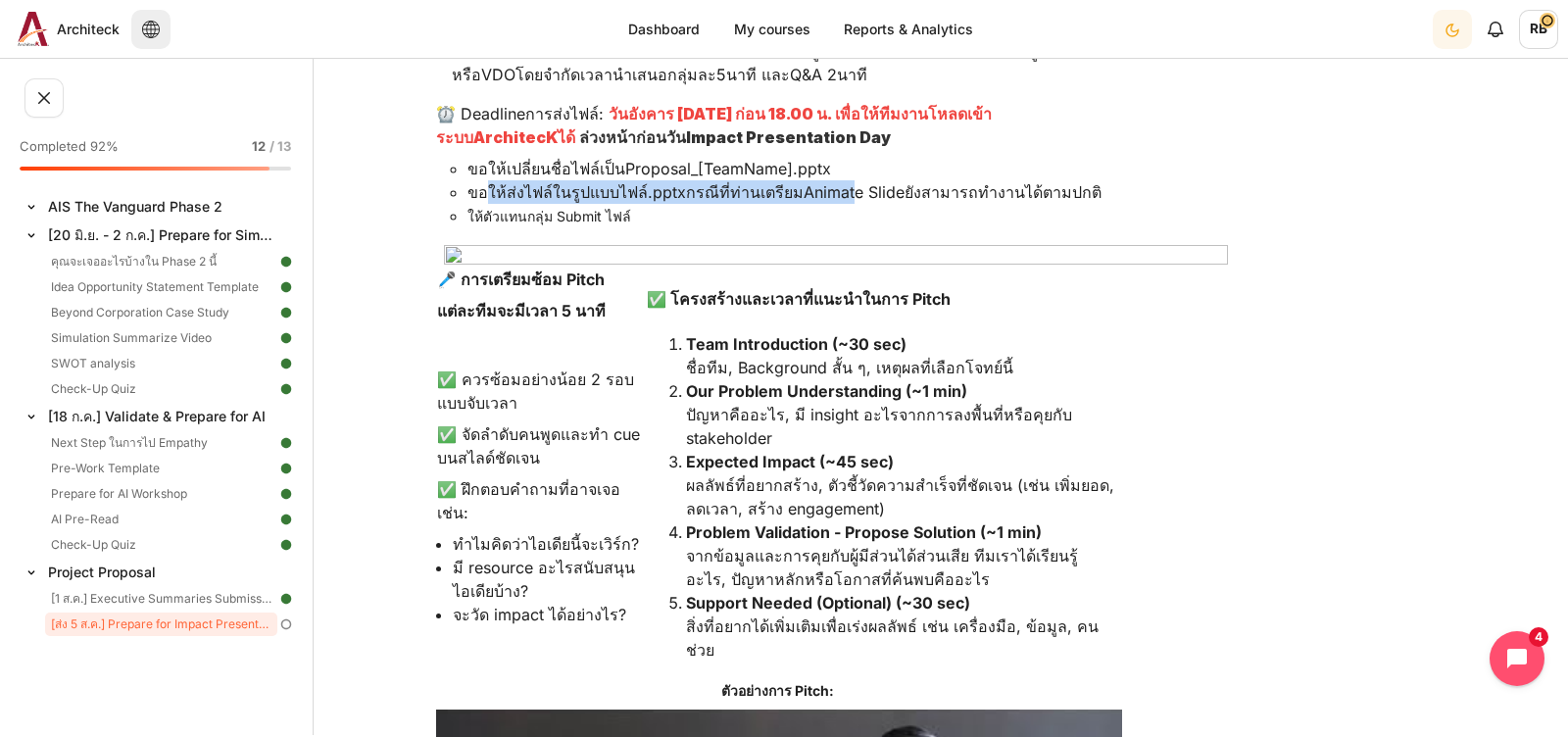 drag, startPoint x: 488, startPoint y: 197, endPoint x: 859, endPoint y: 190, distance: 371.06603 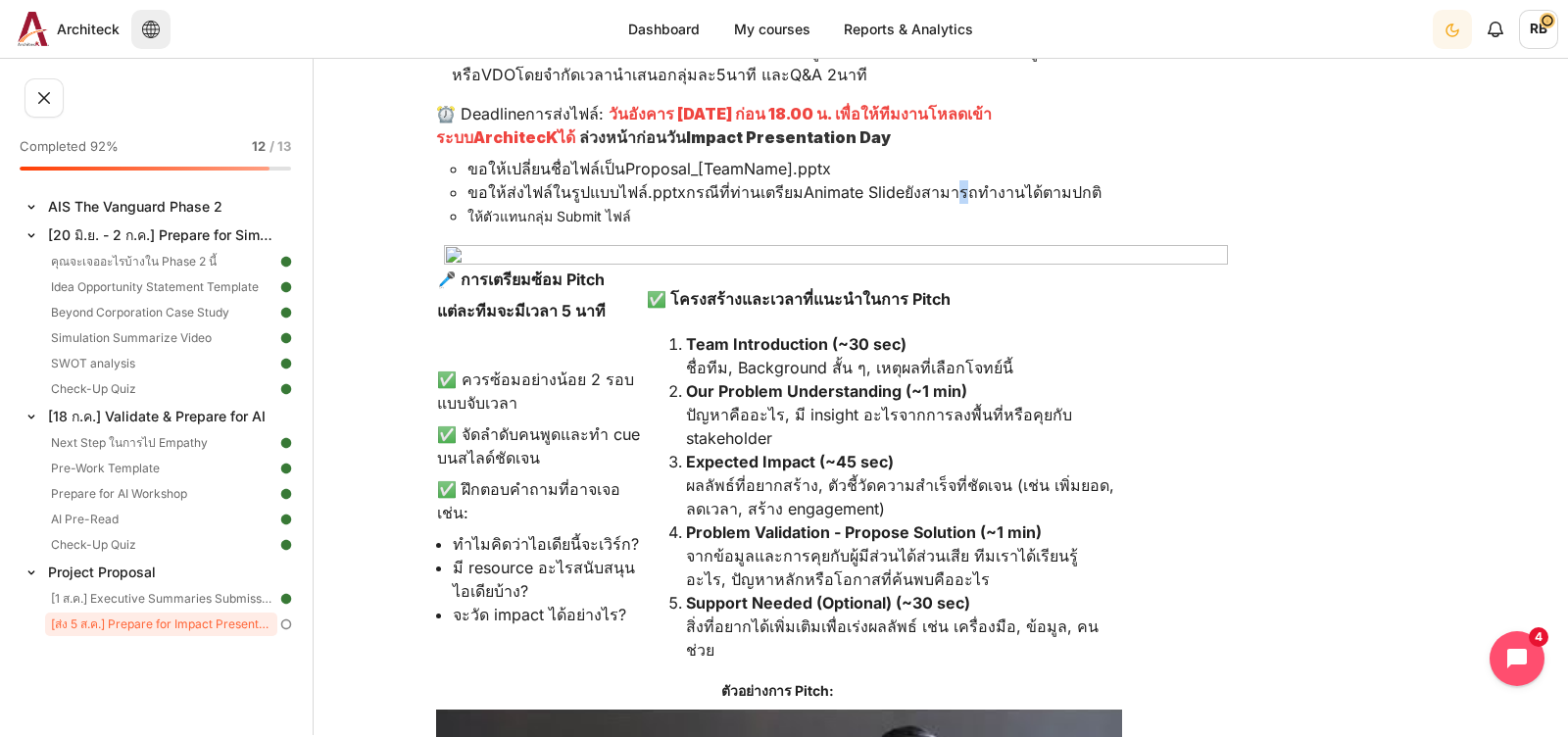 drag, startPoint x: 859, startPoint y: 190, endPoint x: 962, endPoint y: 184, distance: 103.17461 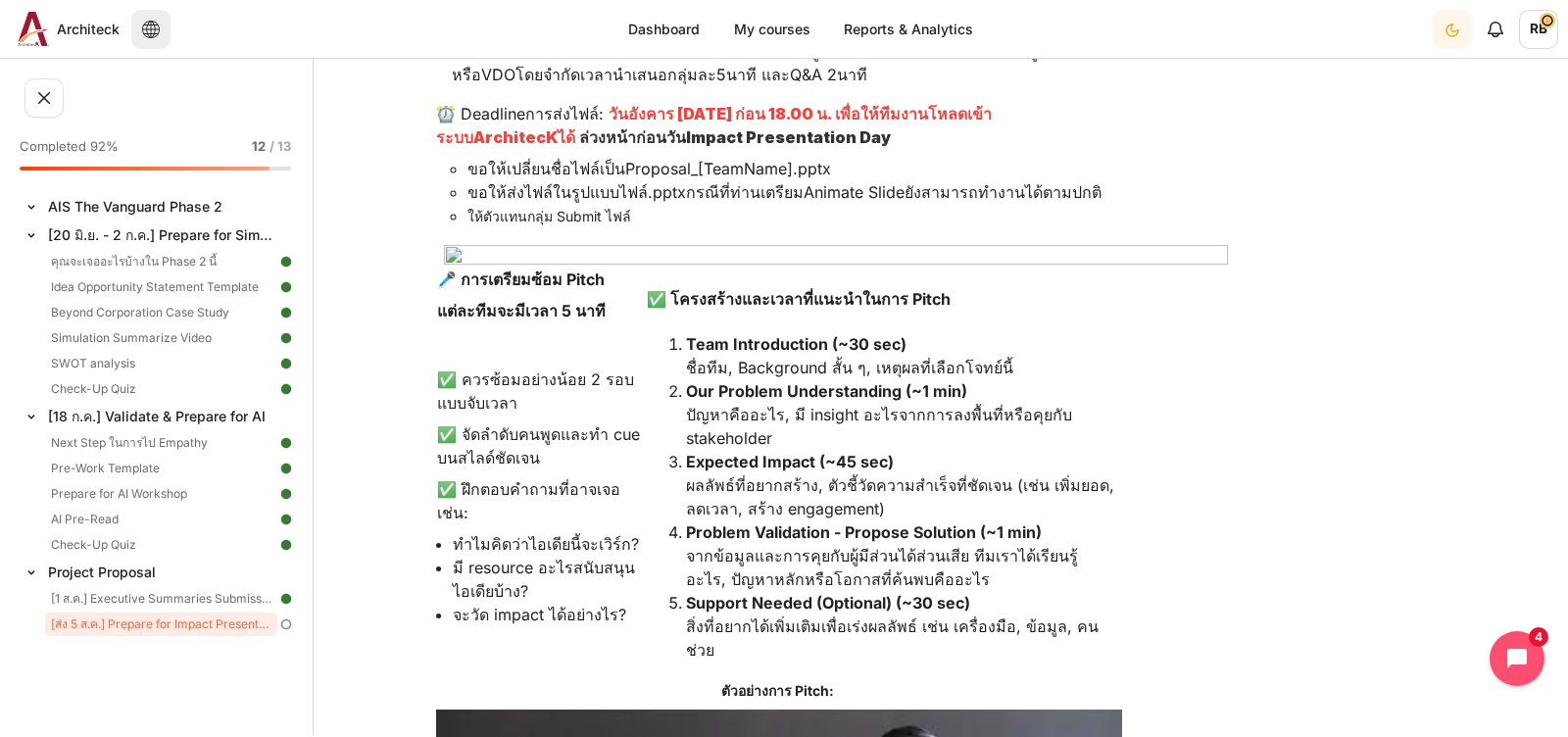 drag, startPoint x: 962, startPoint y: 184, endPoint x: 946, endPoint y: 202, distance: 24.083189 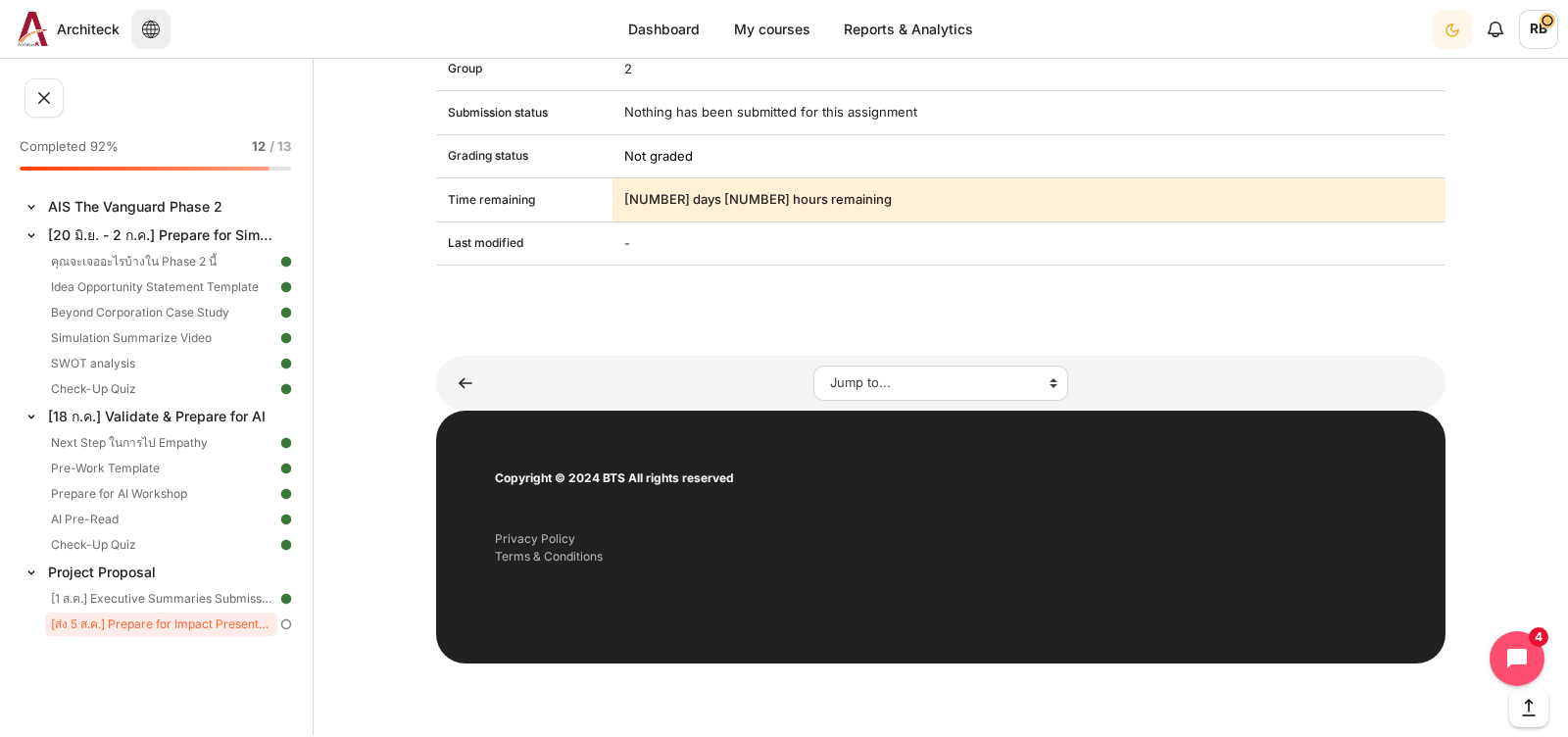 scroll, scrollTop: 2345, scrollLeft: 0, axis: vertical 